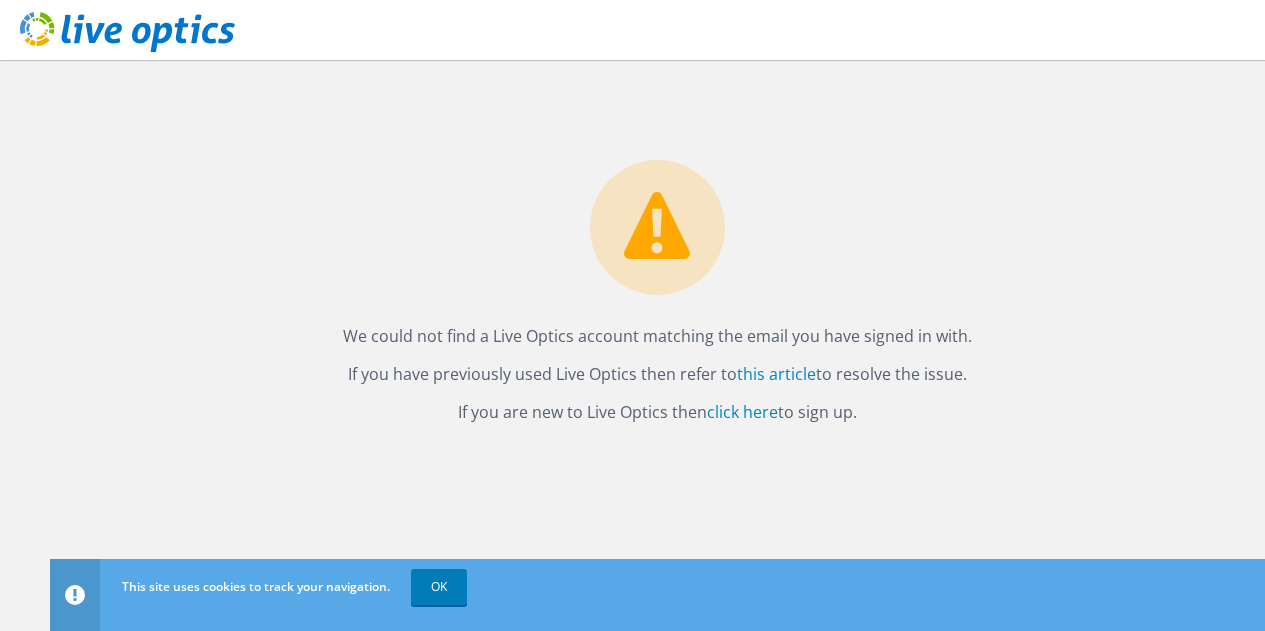 scroll, scrollTop: 0, scrollLeft: 0, axis: both 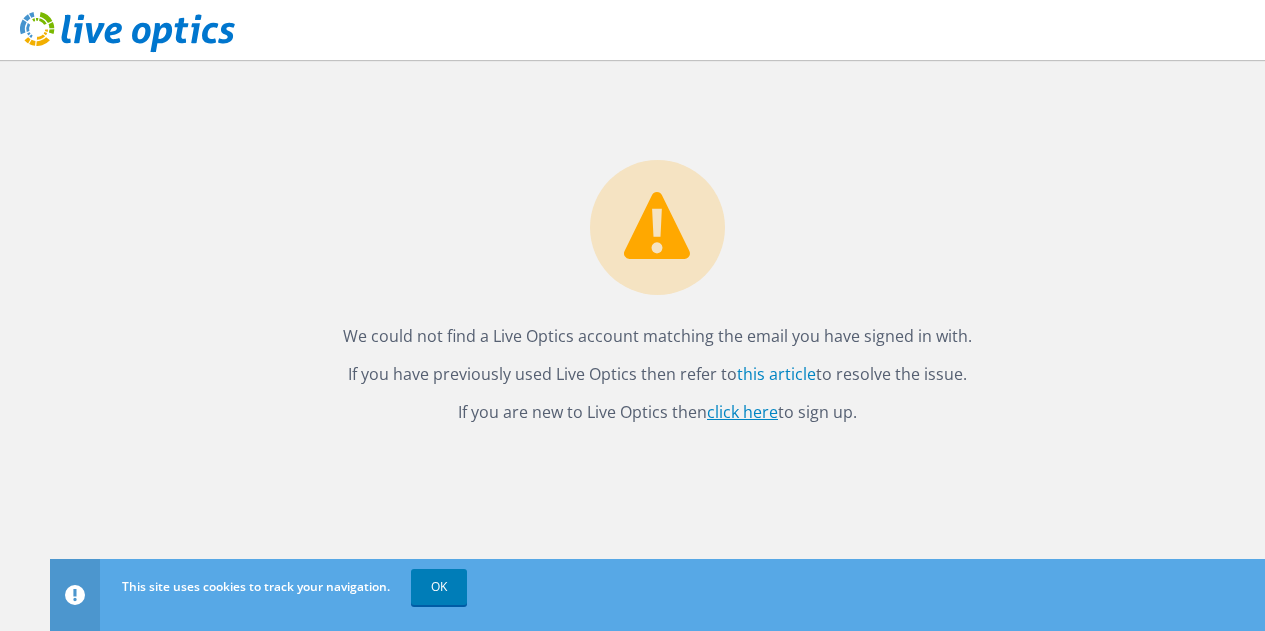 click on "click here" at bounding box center (742, 412) 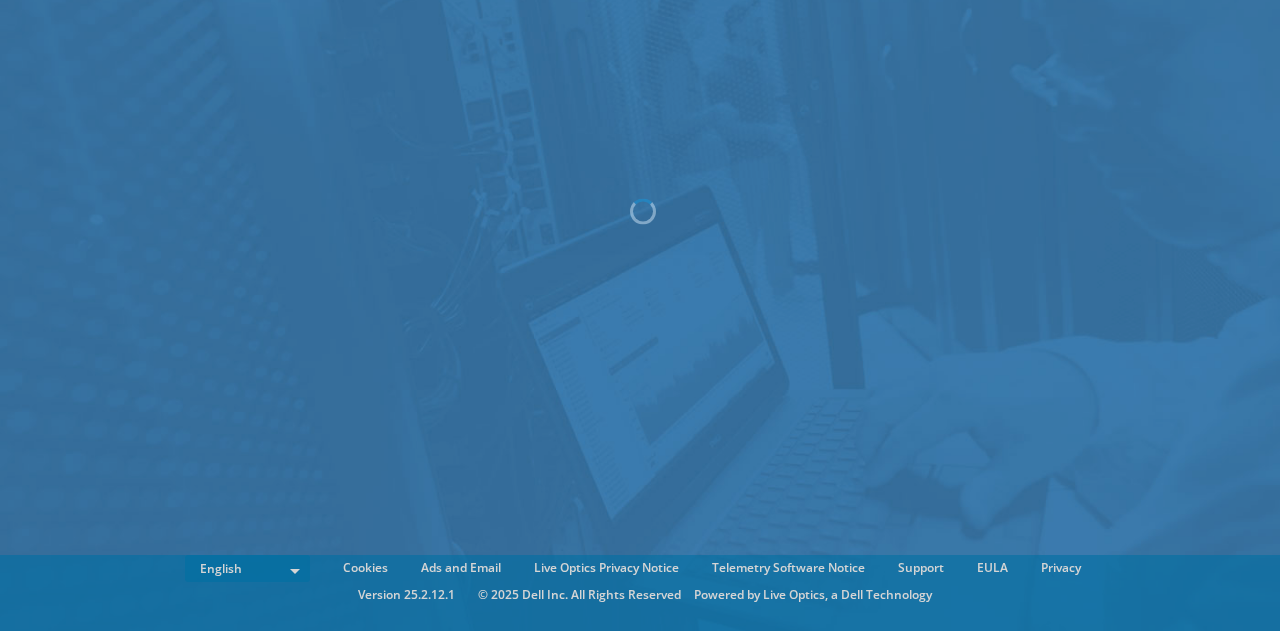 scroll, scrollTop: 0, scrollLeft: 0, axis: both 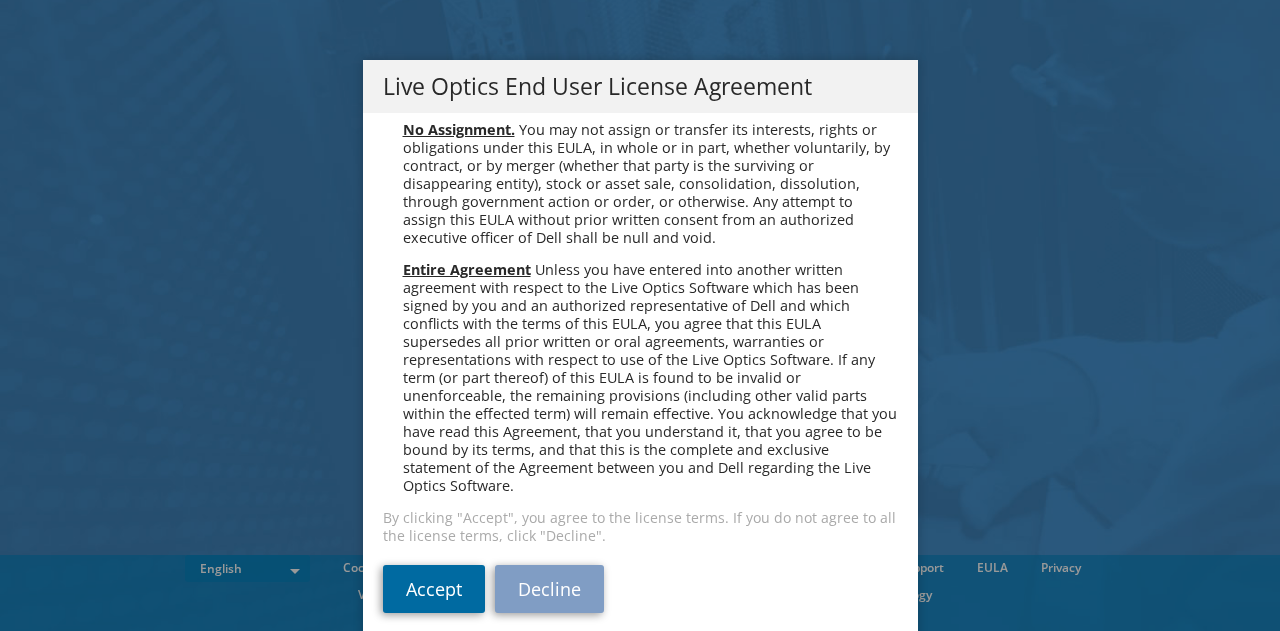 click on "Accept" at bounding box center [434, 589] 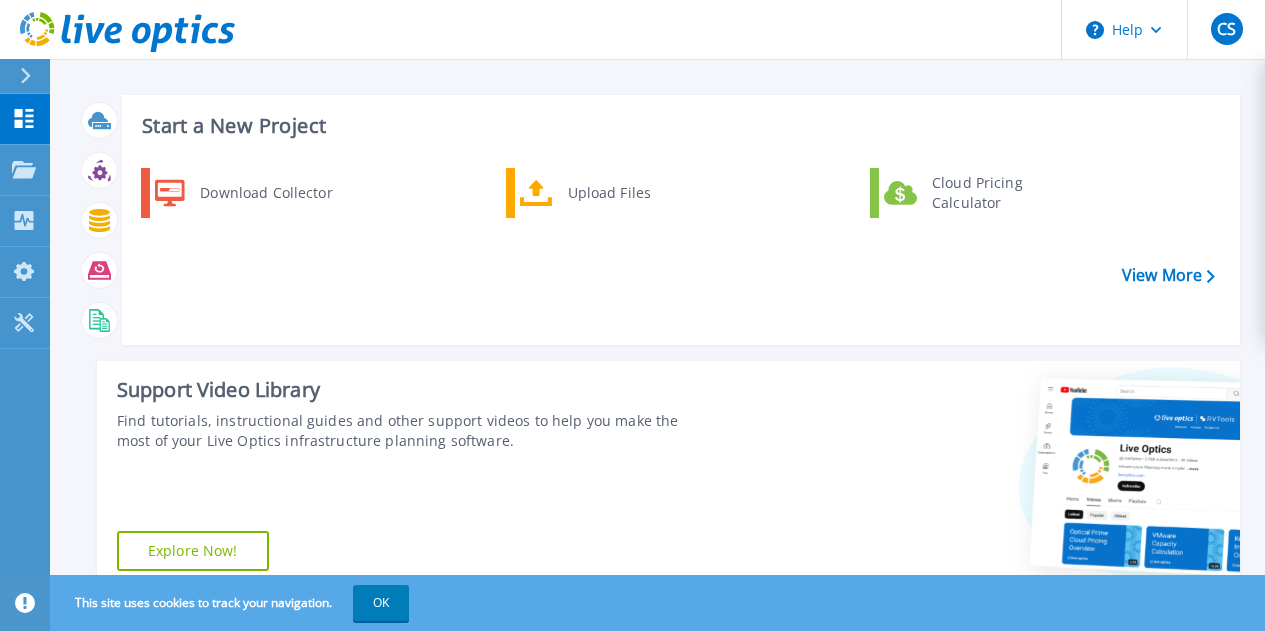 scroll, scrollTop: 0, scrollLeft: 0, axis: both 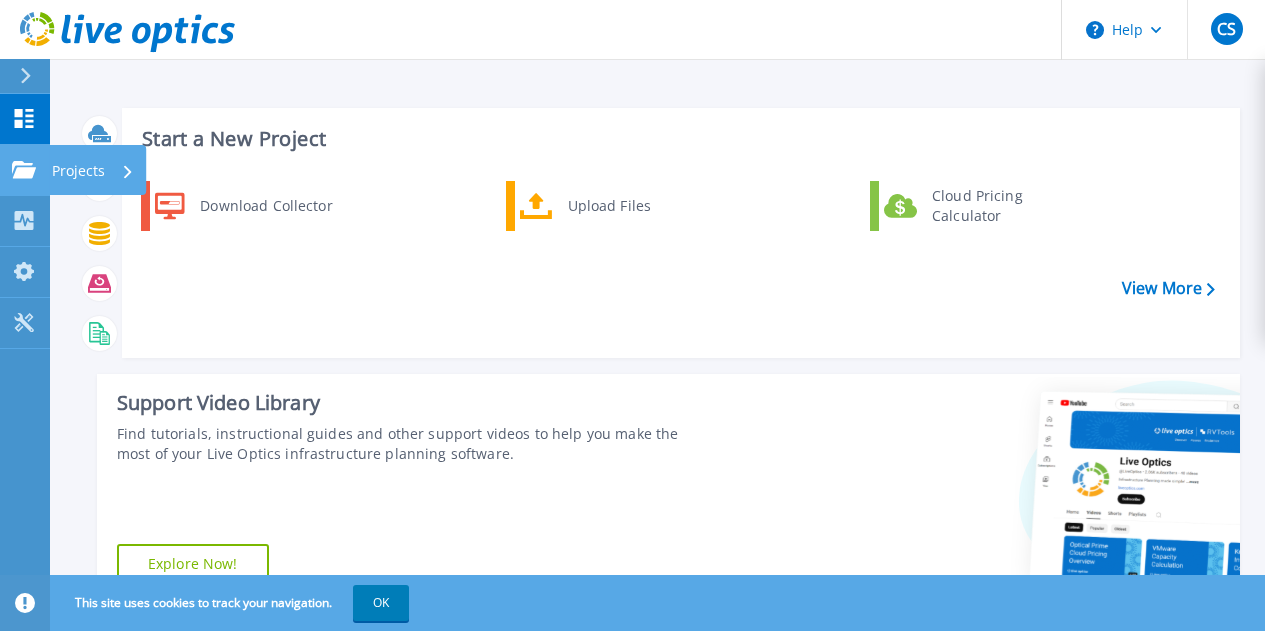 click on "Projects" at bounding box center [78, 171] 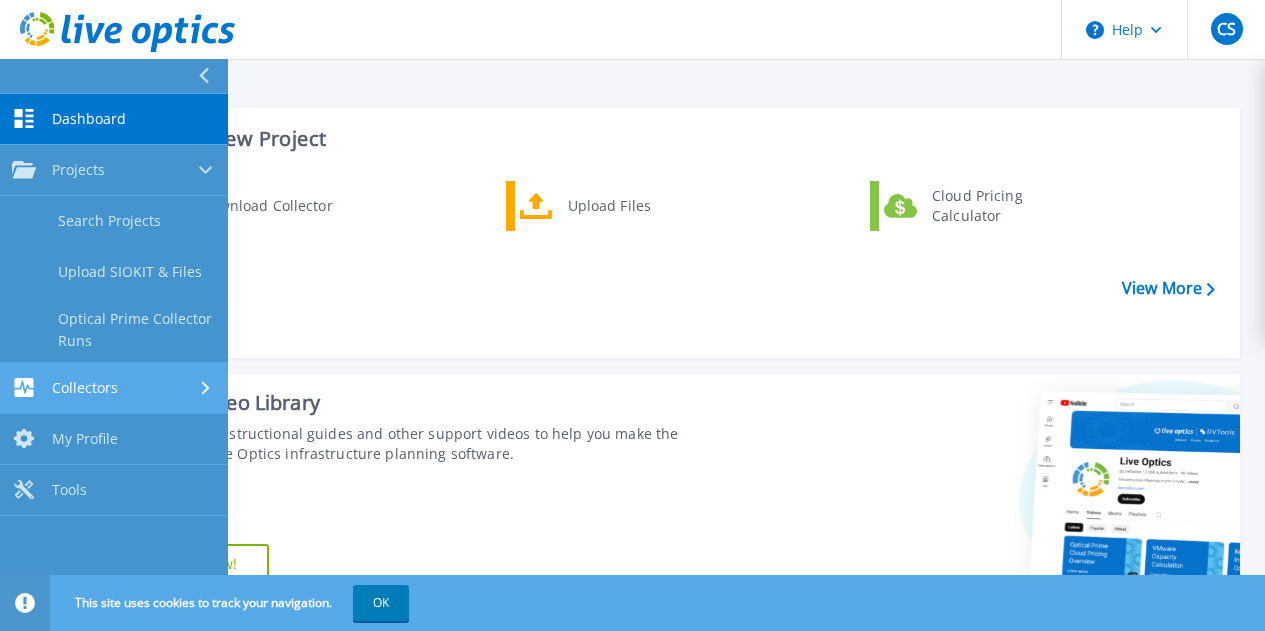 click on "Collectors" at bounding box center (114, 387) 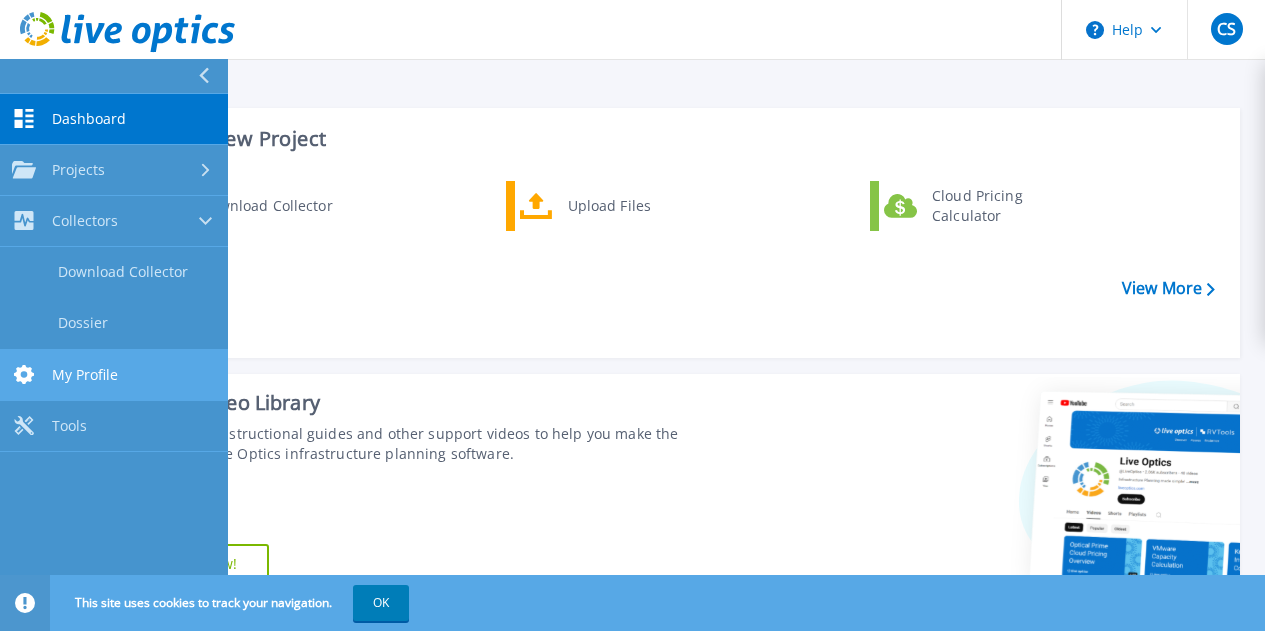 click on "My Profile My Profile" at bounding box center (114, 375) 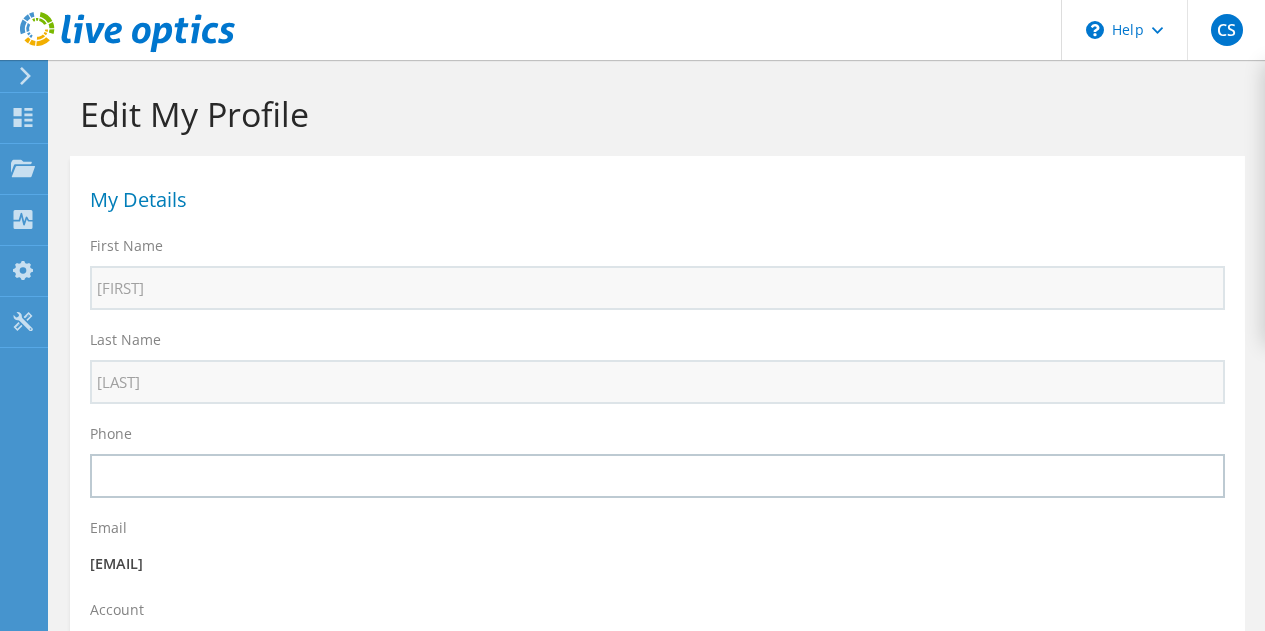 select on "224" 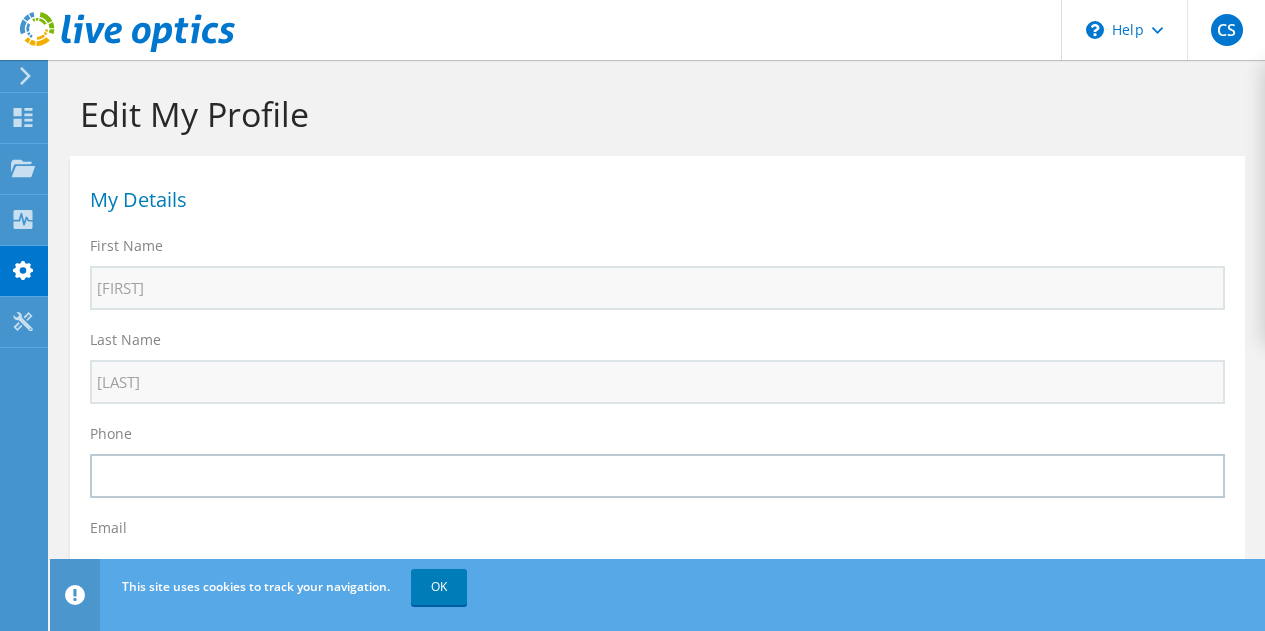 click at bounding box center [-78, 76] 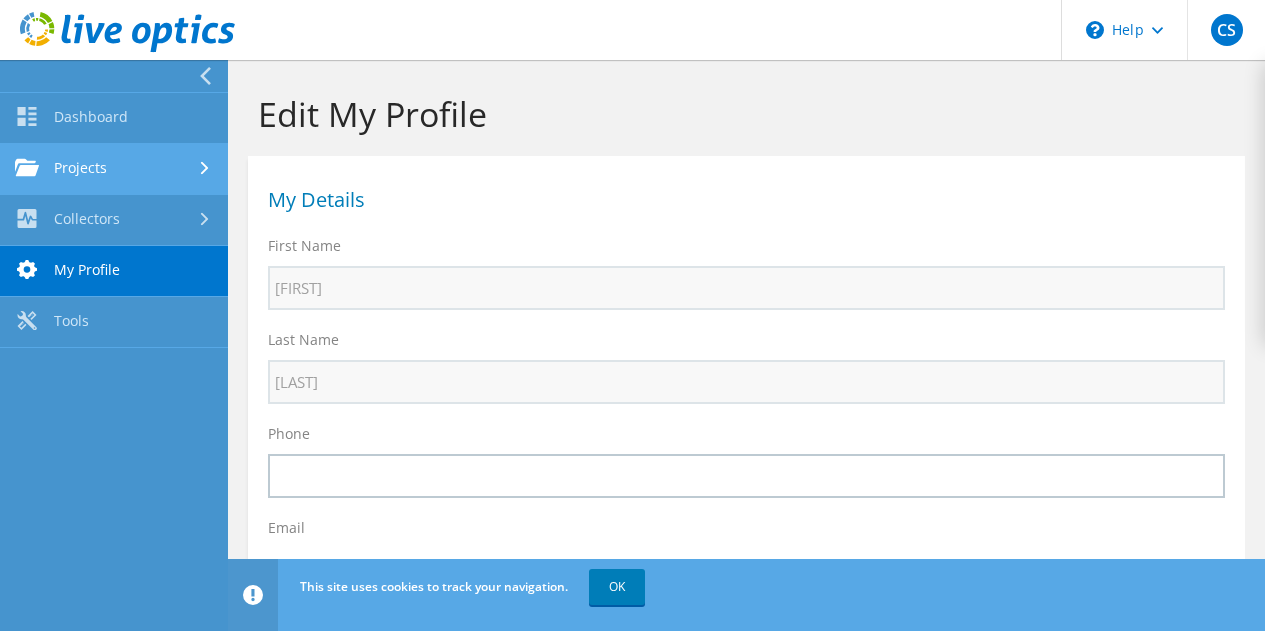 click on "Projects" at bounding box center (114, 169) 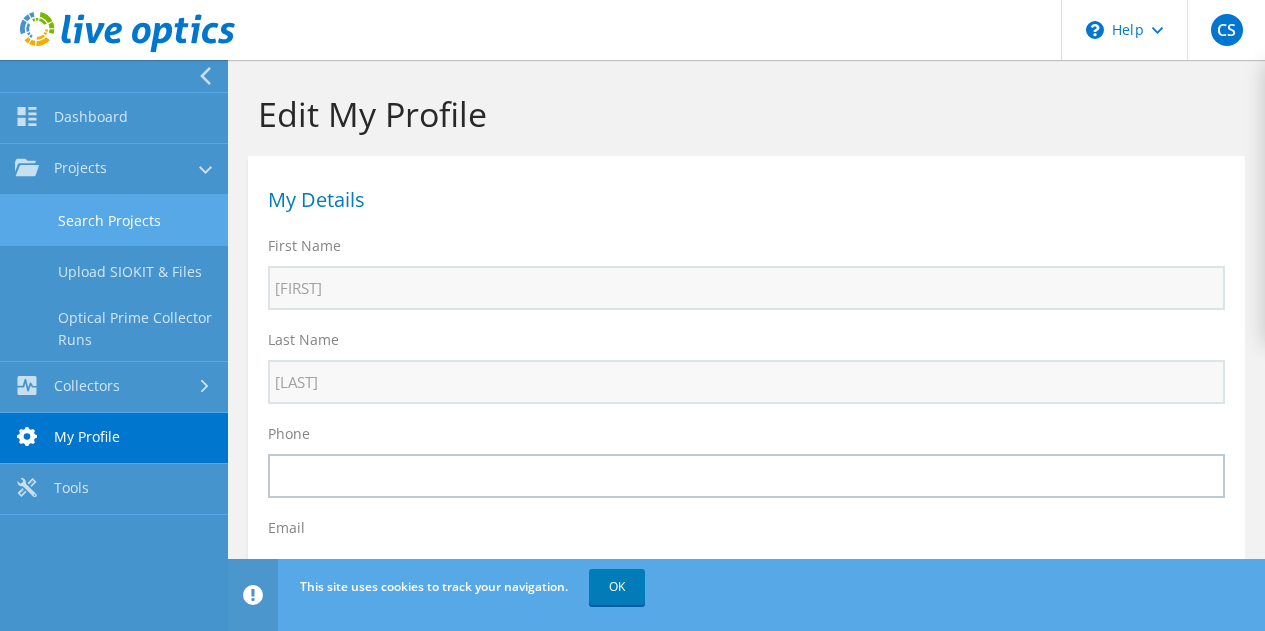 click on "Search Projects" at bounding box center (114, 220) 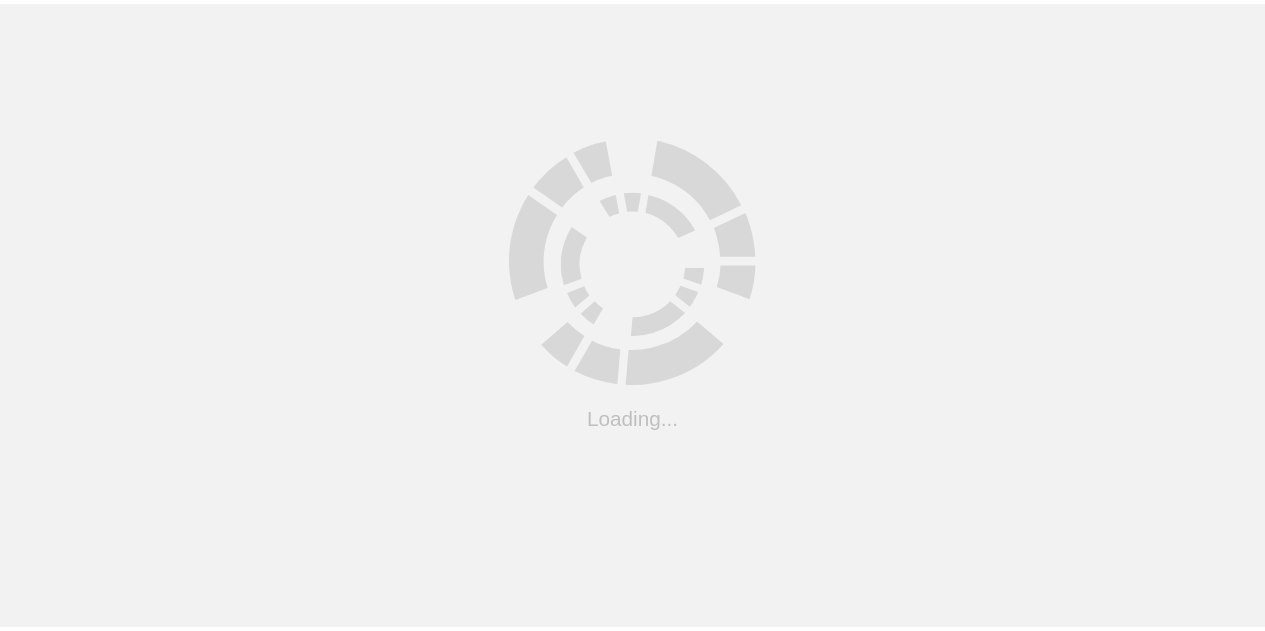scroll, scrollTop: 0, scrollLeft: 0, axis: both 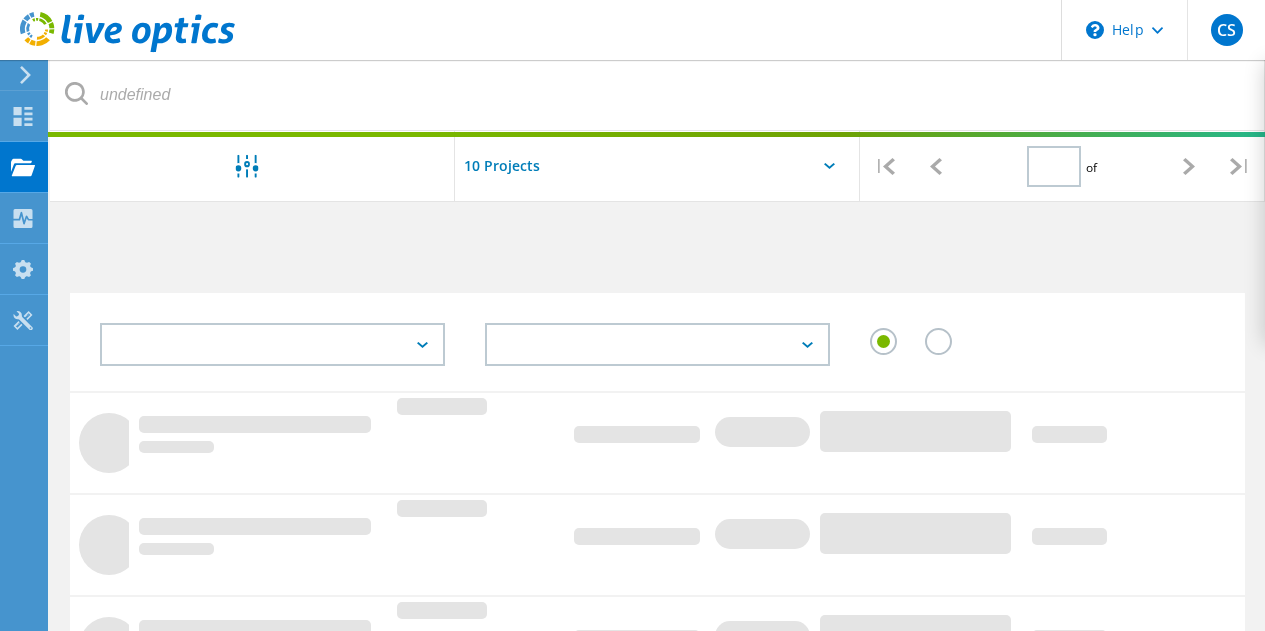 type on "1" 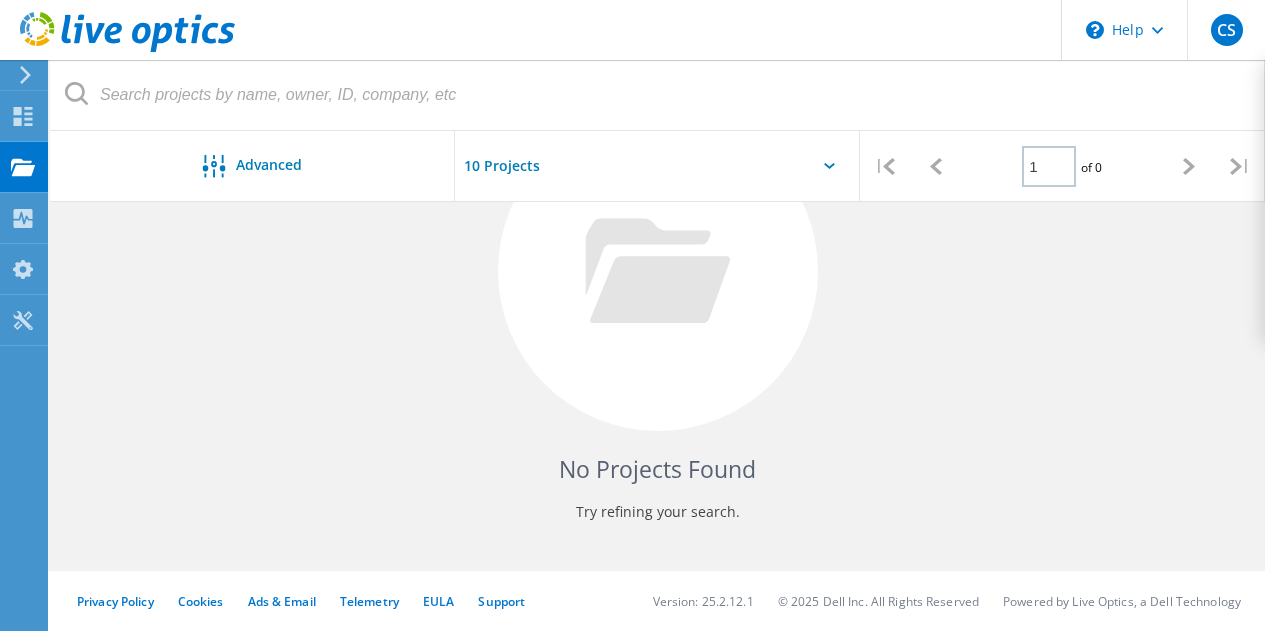 scroll, scrollTop: 0, scrollLeft: 0, axis: both 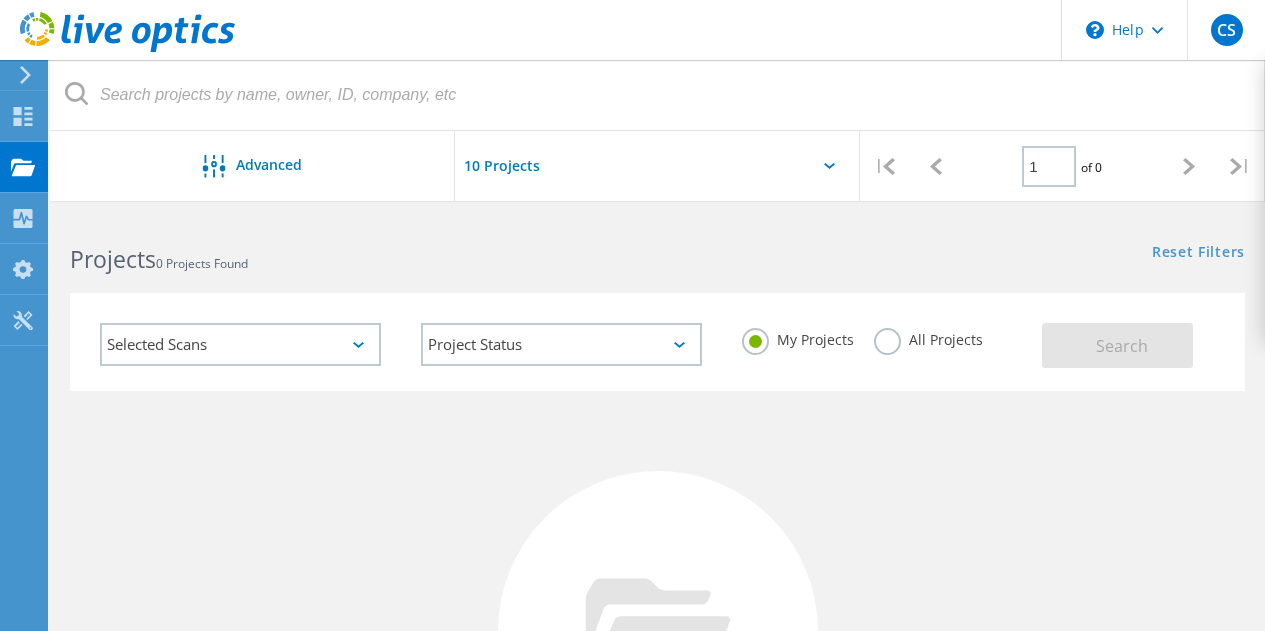 click 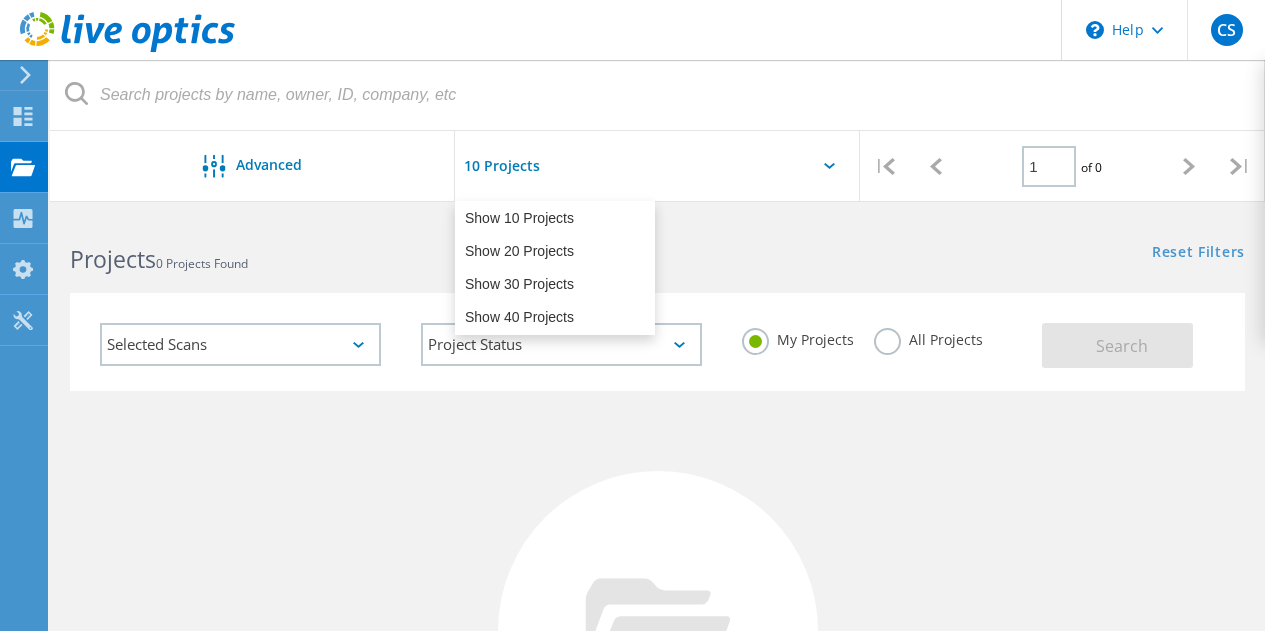 click 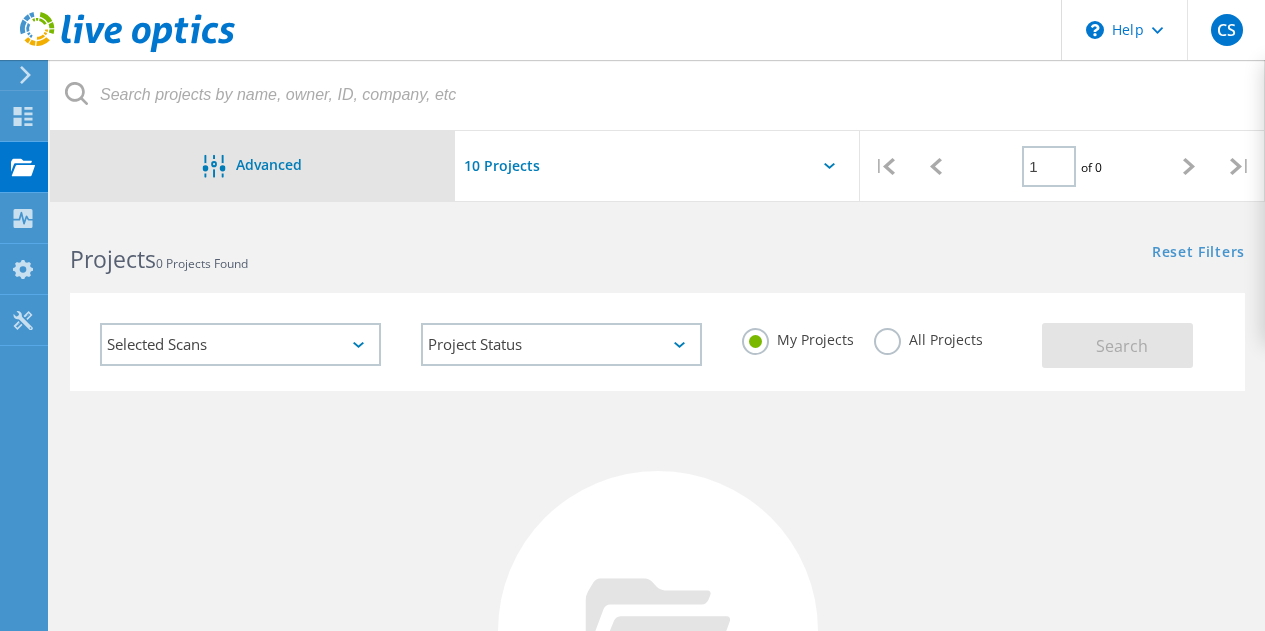 scroll, scrollTop: 0, scrollLeft: 0, axis: both 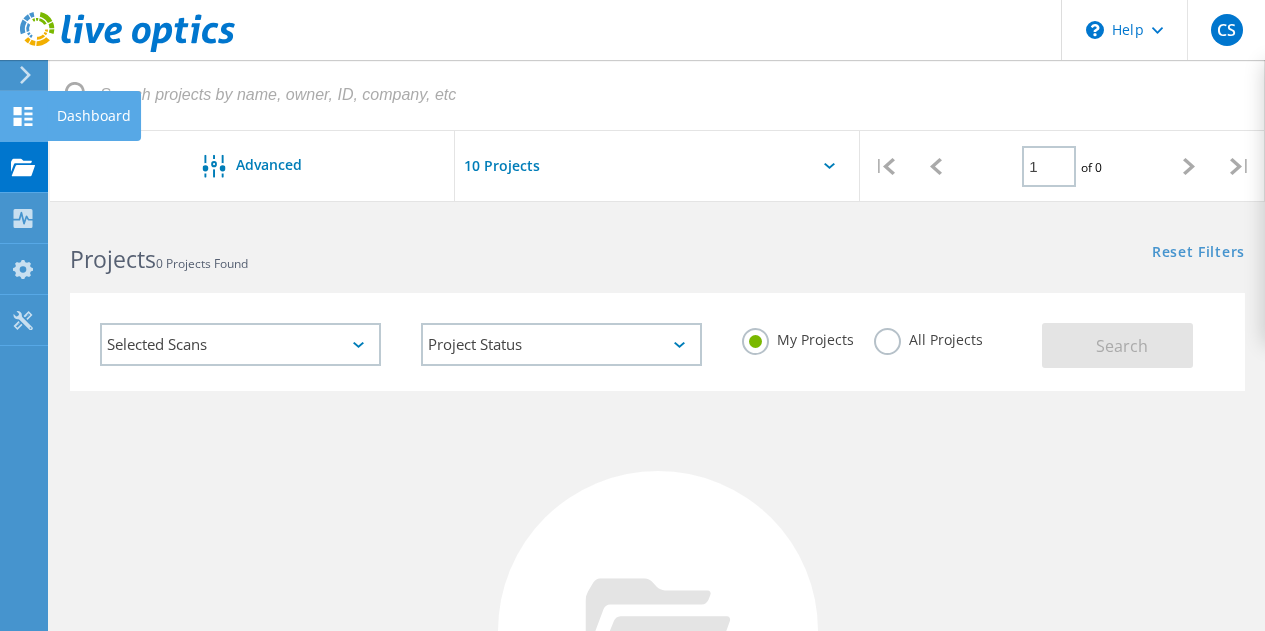 click on "Dashboard" at bounding box center (-66, 116) 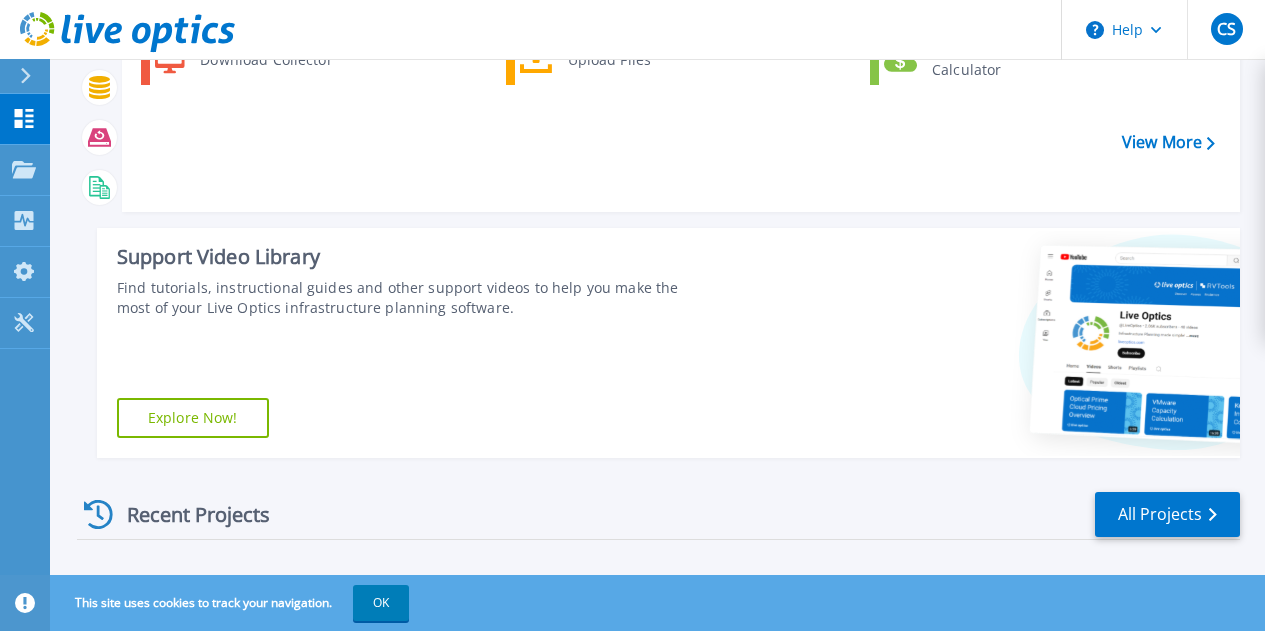 scroll, scrollTop: 365, scrollLeft: 0, axis: vertical 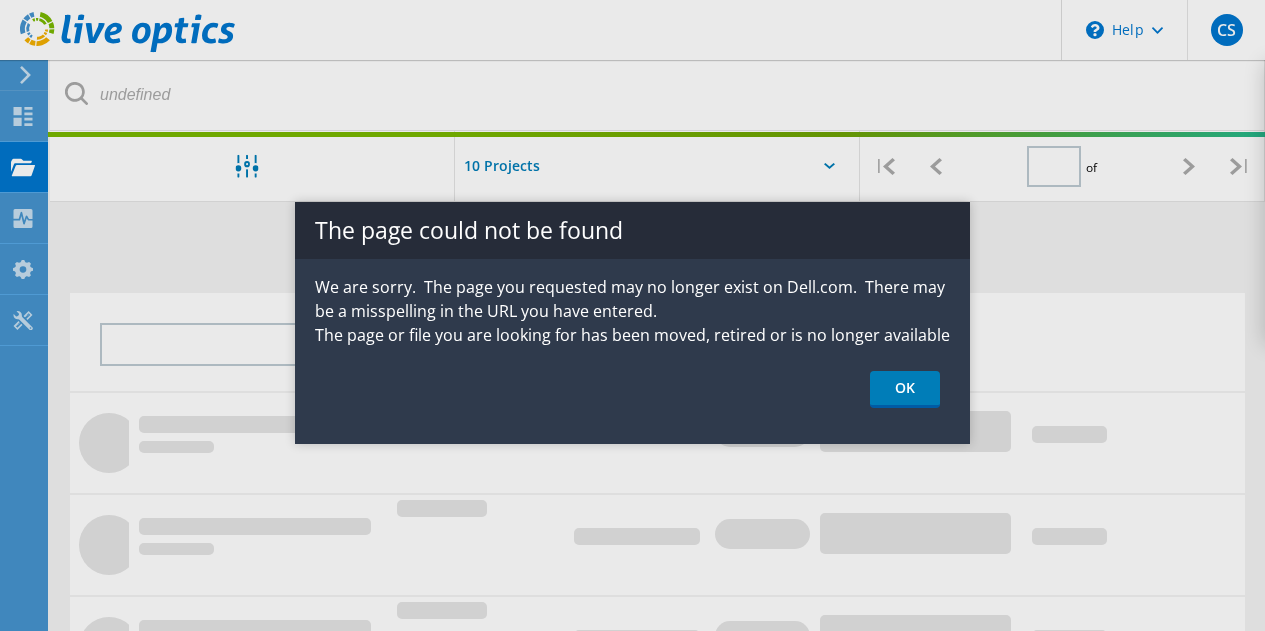 type on "1" 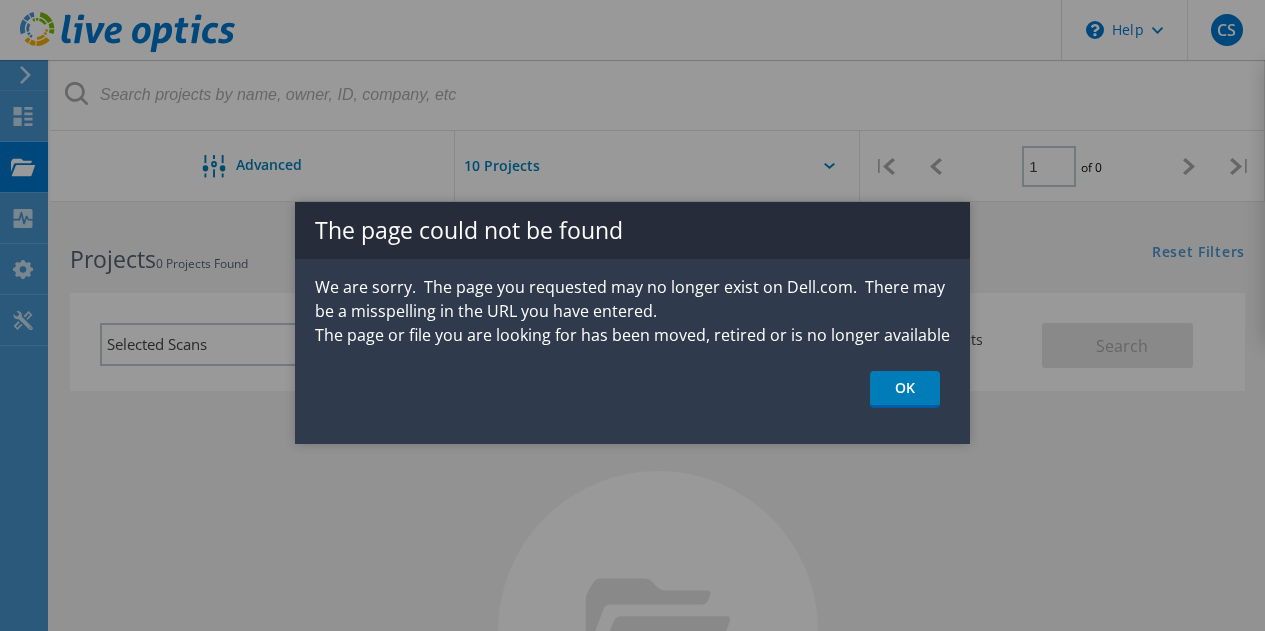 click on "OK" at bounding box center (905, 389) 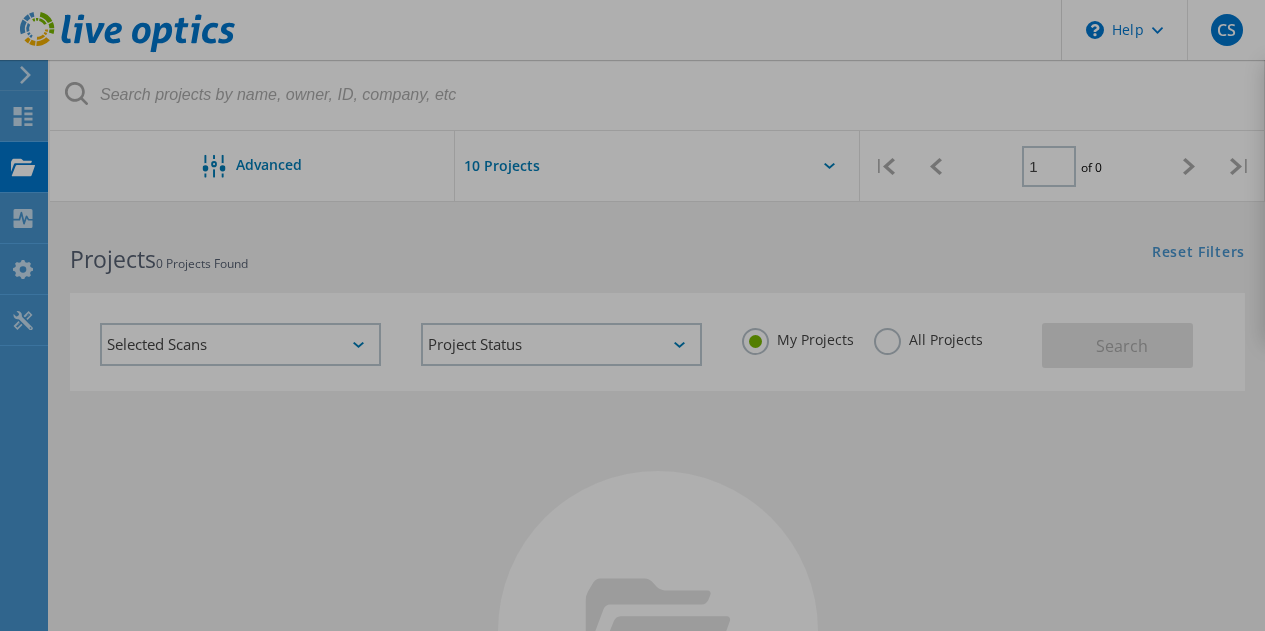 click at bounding box center [632, 315] 